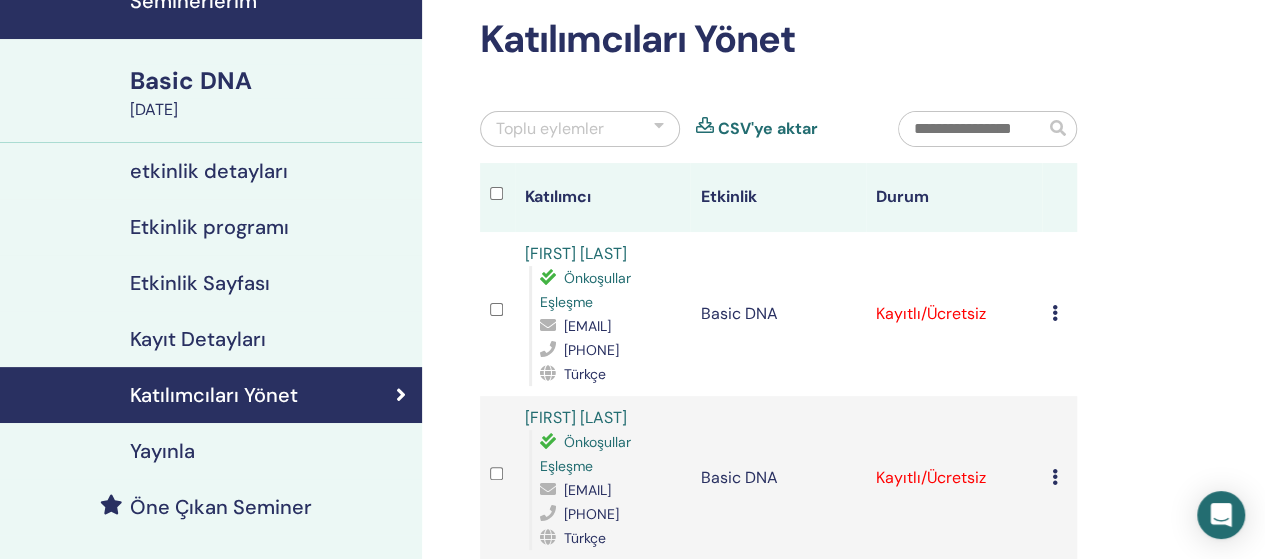scroll, scrollTop: 0, scrollLeft: 0, axis: both 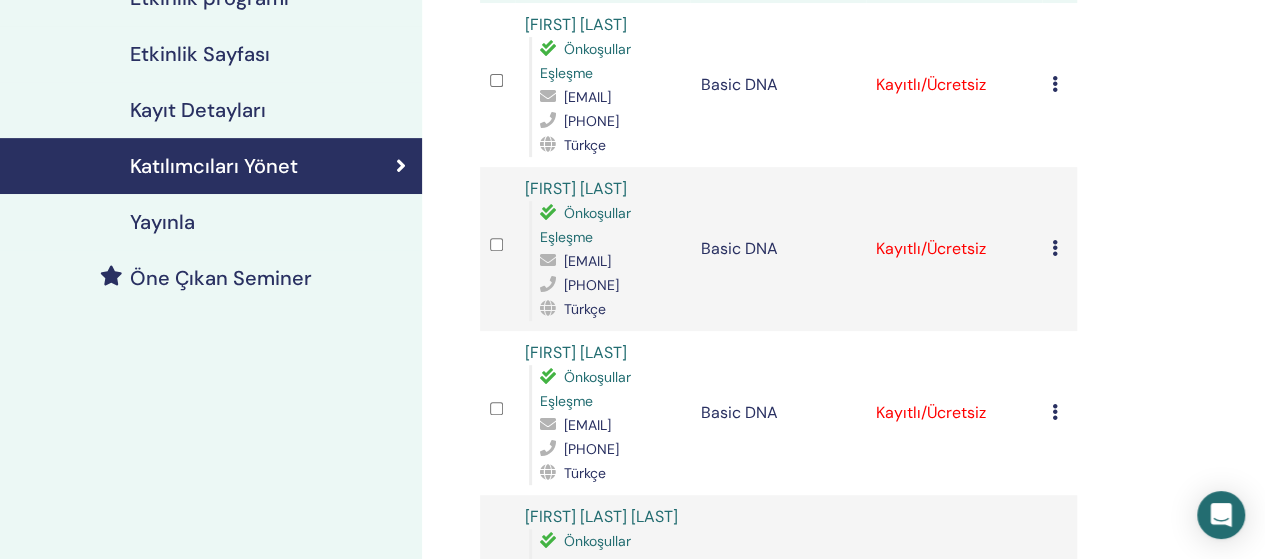 click at bounding box center (1055, 84) 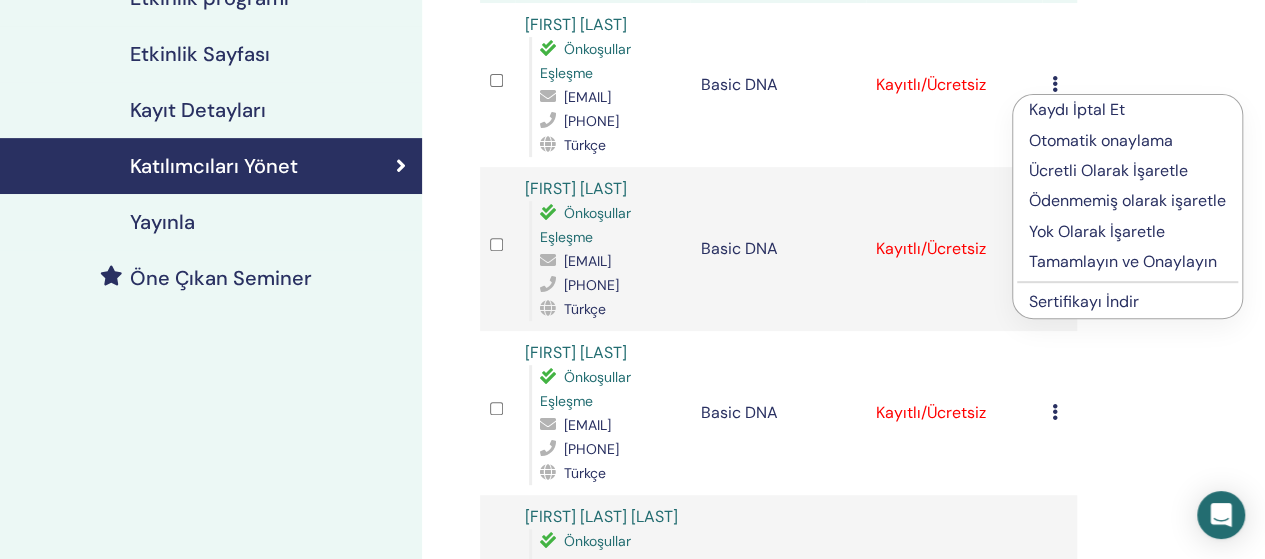 click on "Tamamlayın ve Onaylayın" at bounding box center [1127, 262] 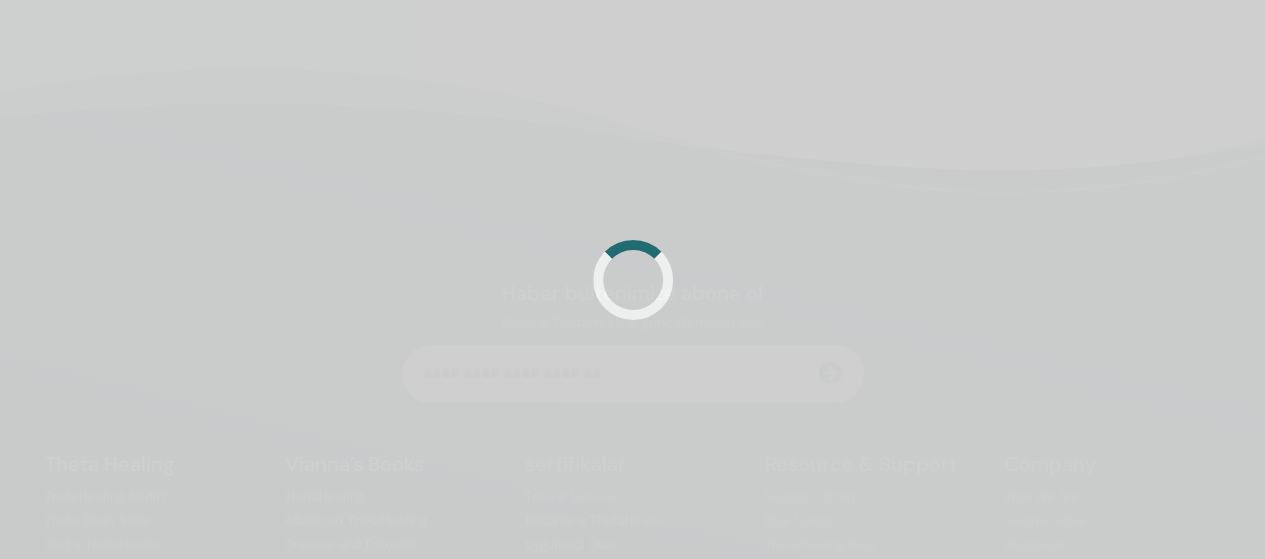 scroll, scrollTop: 324, scrollLeft: 0, axis: vertical 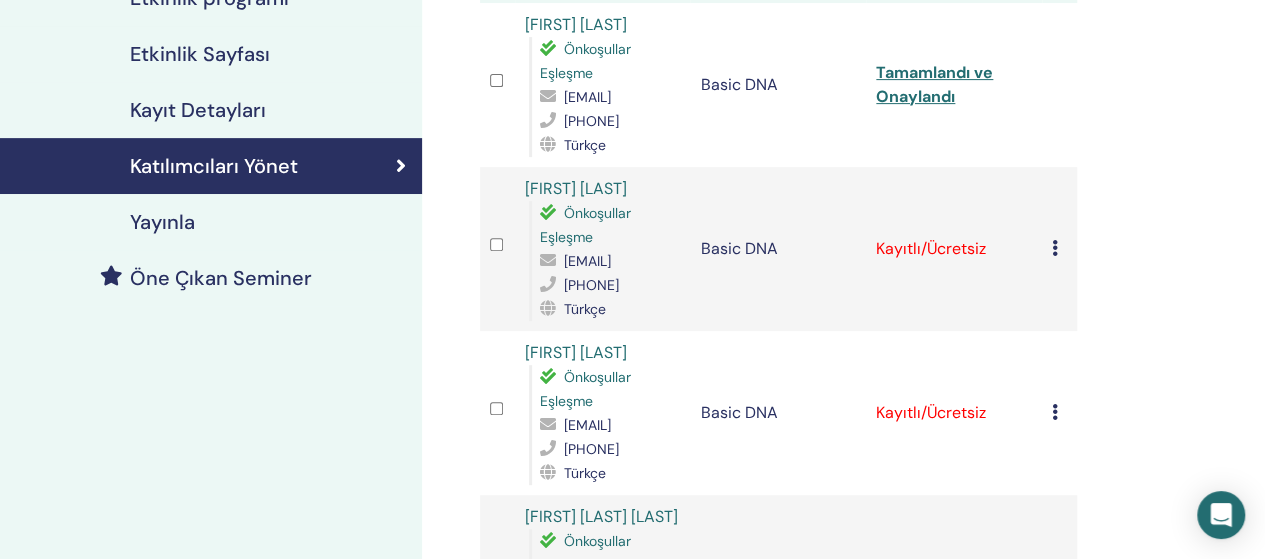 click at bounding box center [1055, 248] 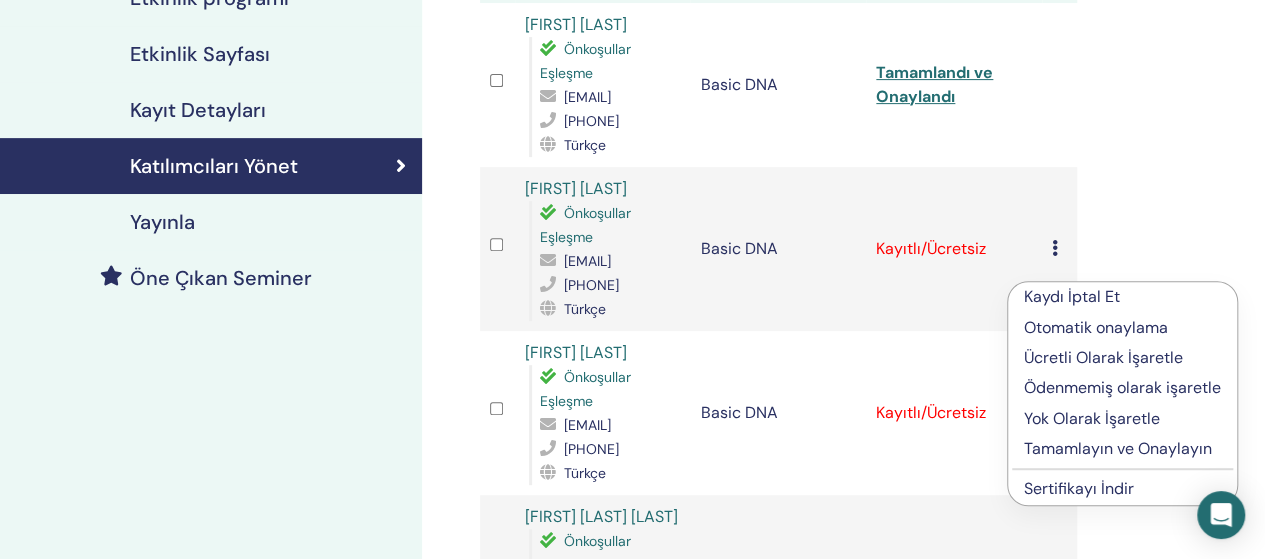 click on "Tamamlayın ve Onaylayın" at bounding box center (1122, 449) 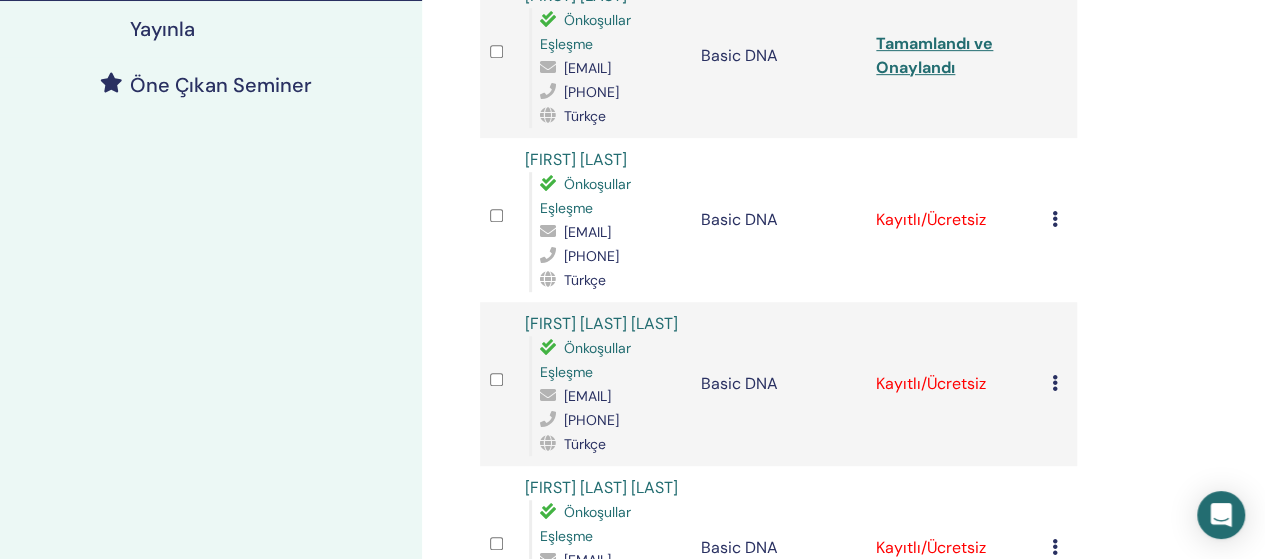scroll, scrollTop: 520, scrollLeft: 0, axis: vertical 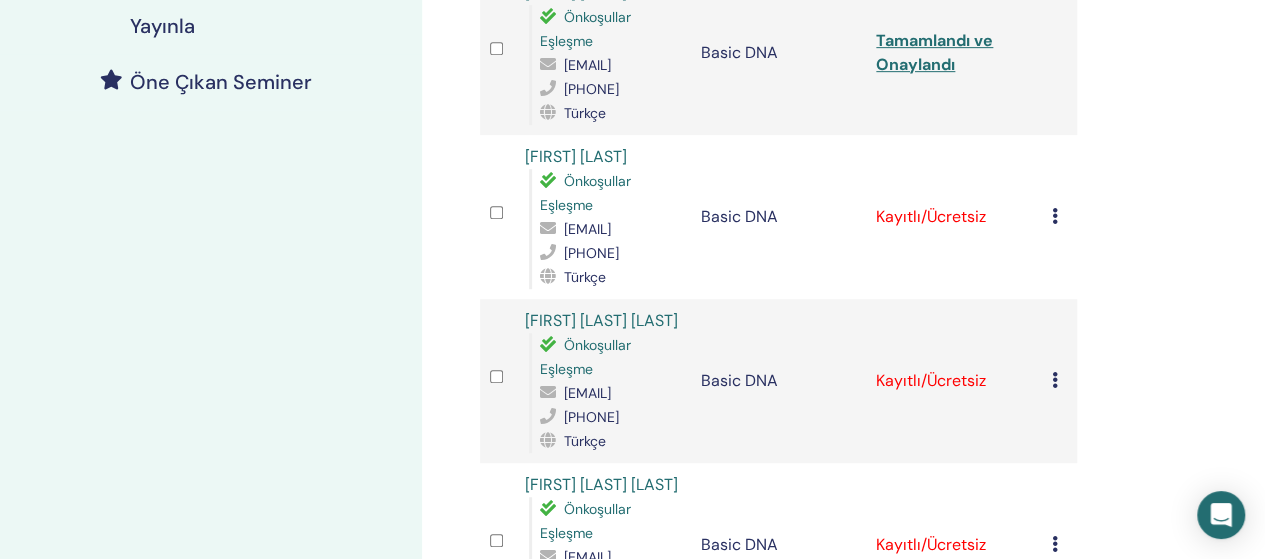 click at bounding box center [1055, 216] 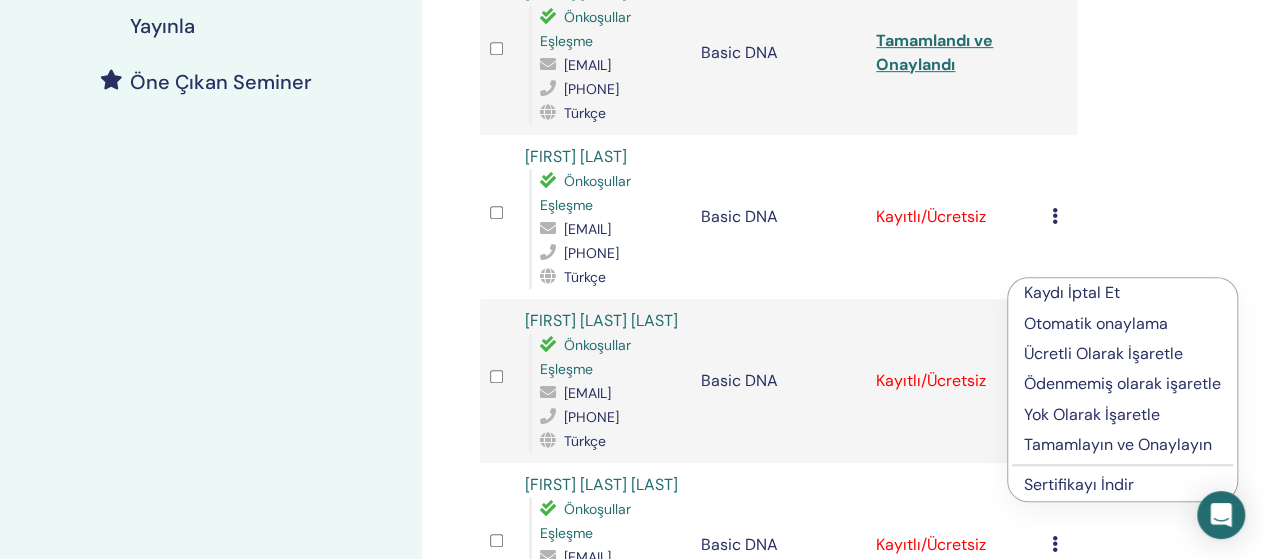 click on "Tamamlayın ve Onaylayın" at bounding box center [1122, 445] 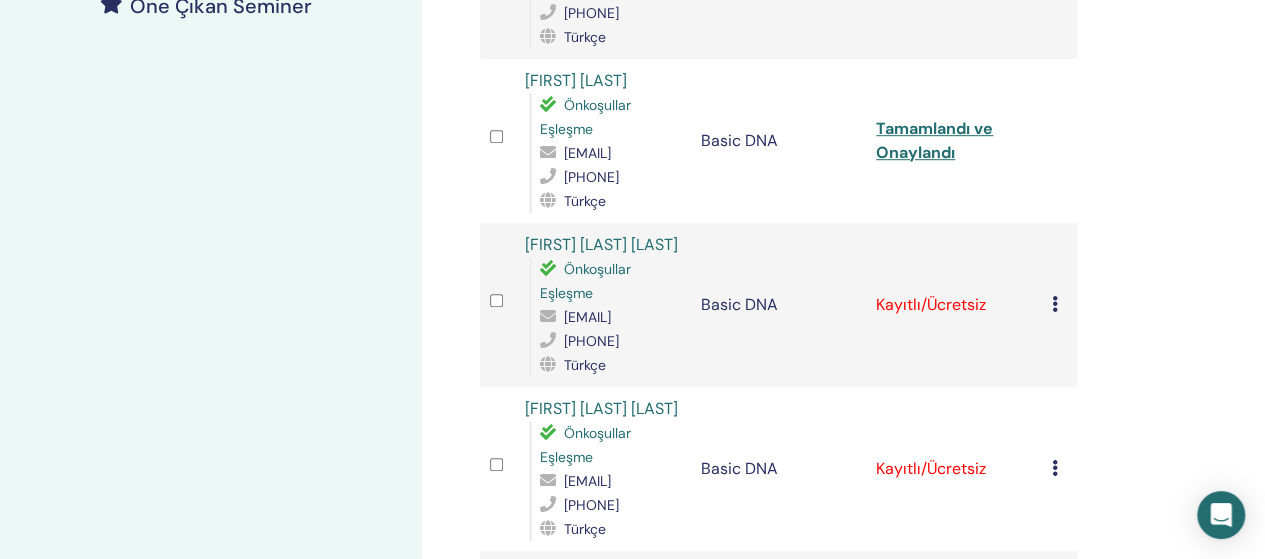 scroll, scrollTop: 600, scrollLeft: 0, axis: vertical 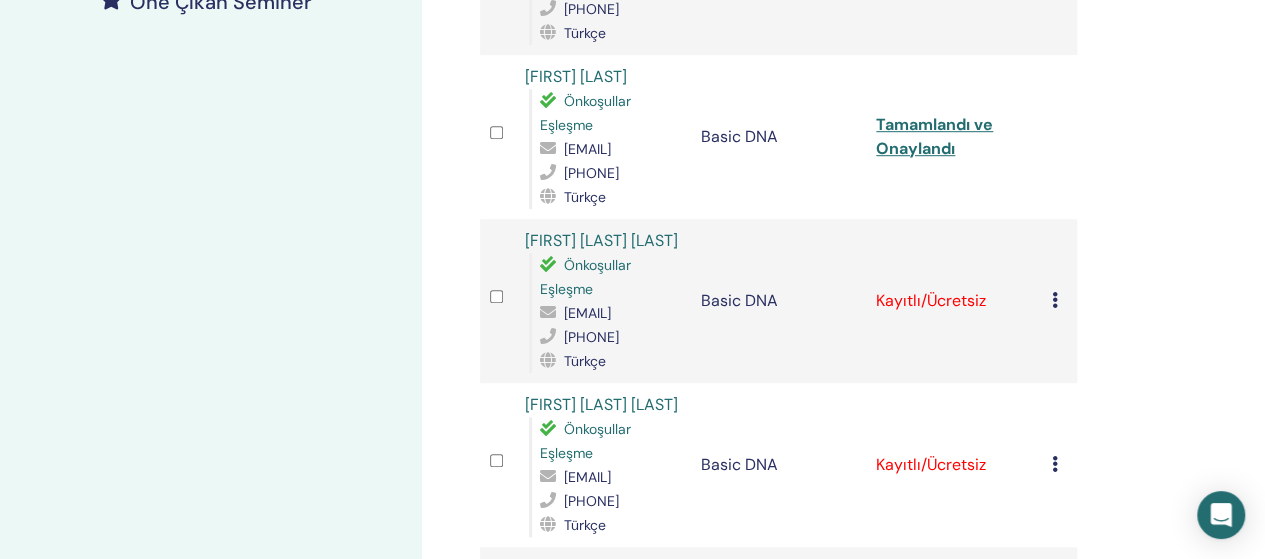 click on "Kaydı İptal Et Otomatik onaylama Ücretli Olarak İşaretle Ödenmemiş olarak işaretle Yok Olarak İşaretle Tamamlayın ve Onaylayın Sertifikayı İndir" at bounding box center [1059, 301] 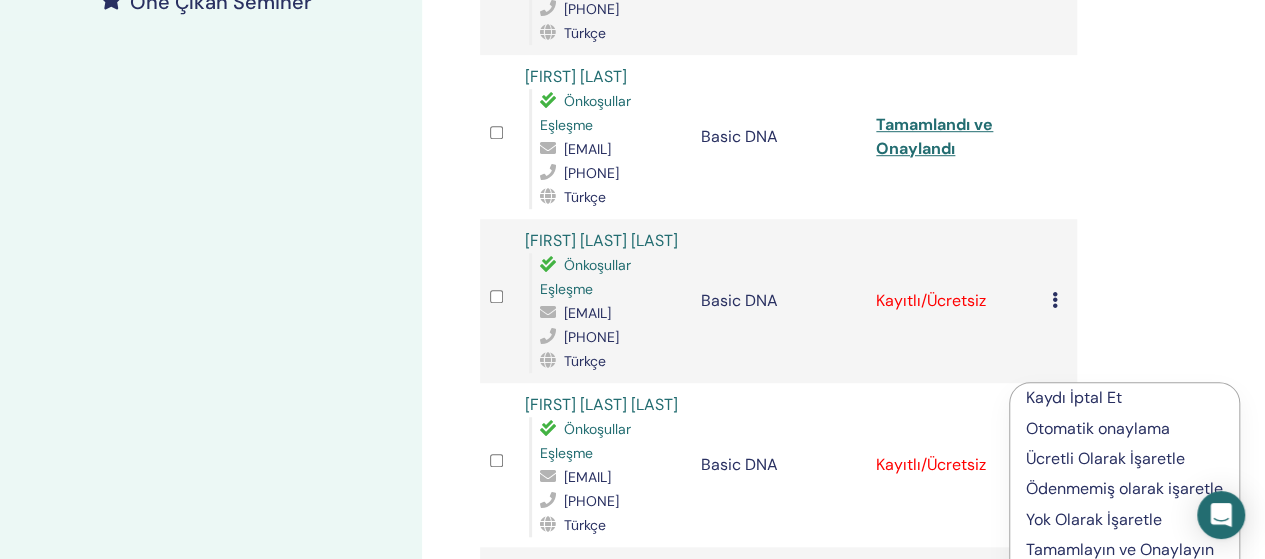 click on "Tamamlayın ve Onaylayın" at bounding box center (1124, 550) 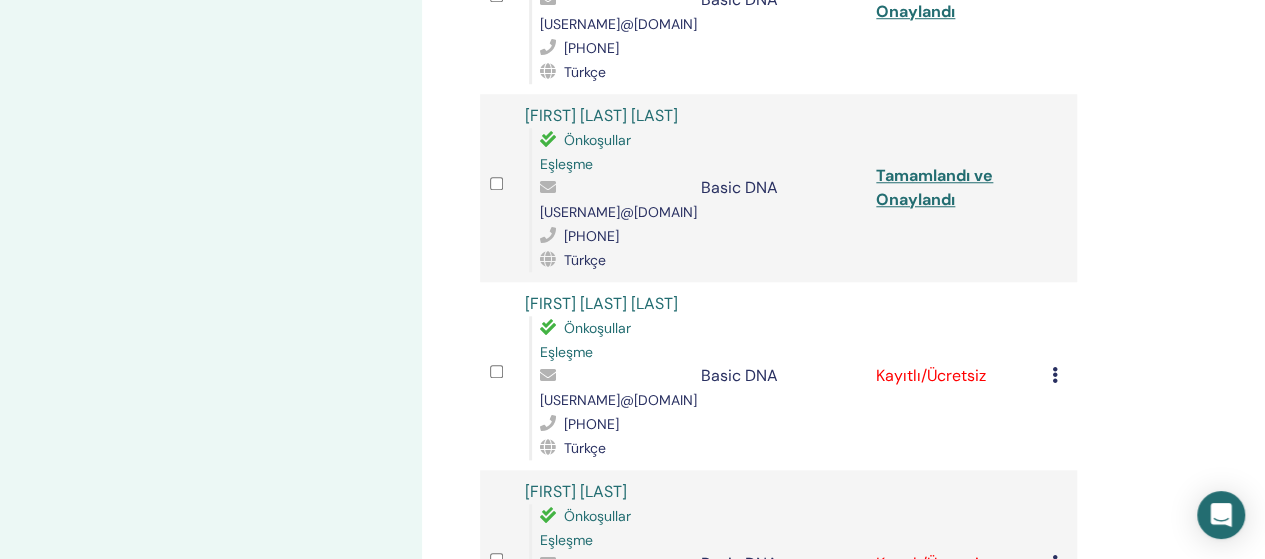 scroll, scrollTop: 800, scrollLeft: 0, axis: vertical 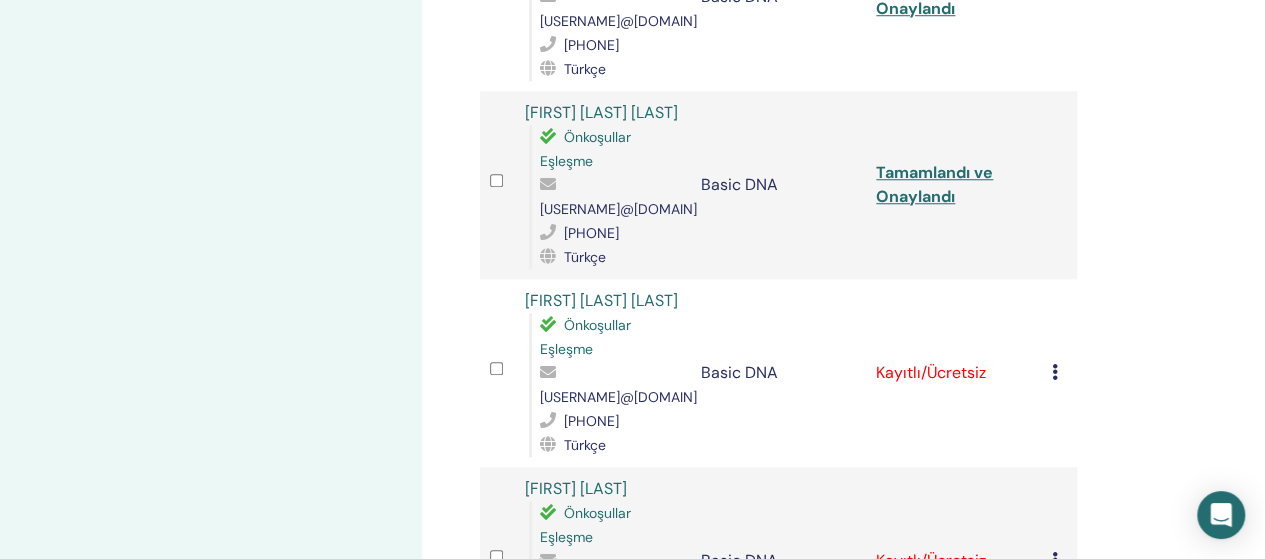 click at bounding box center [1055, 372] 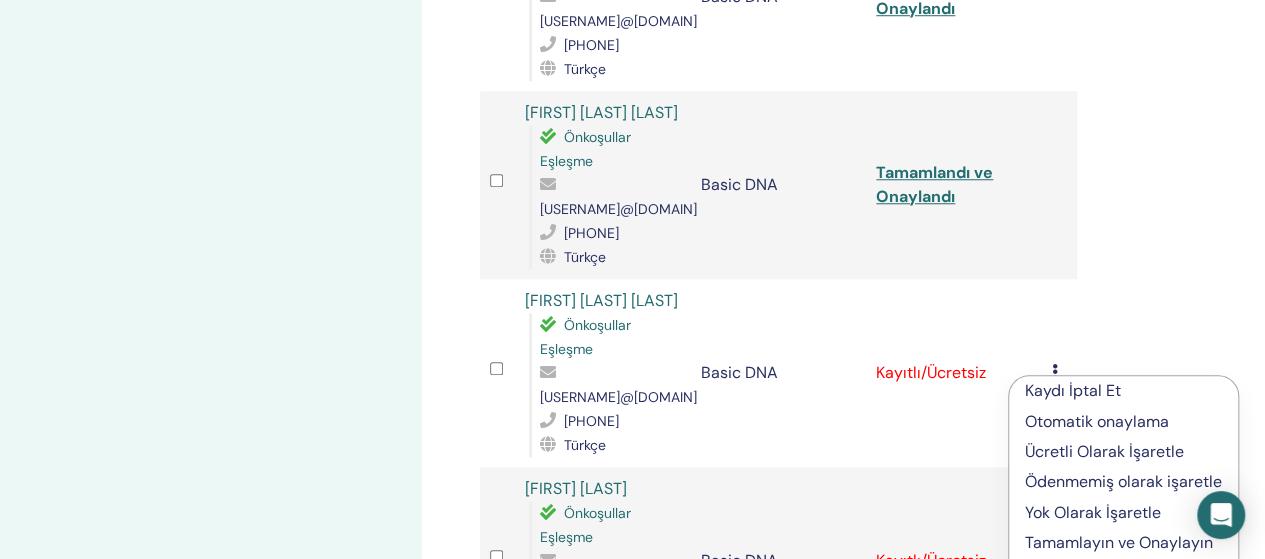 click on "Tamamlayın ve Onaylayın" at bounding box center (1123, 543) 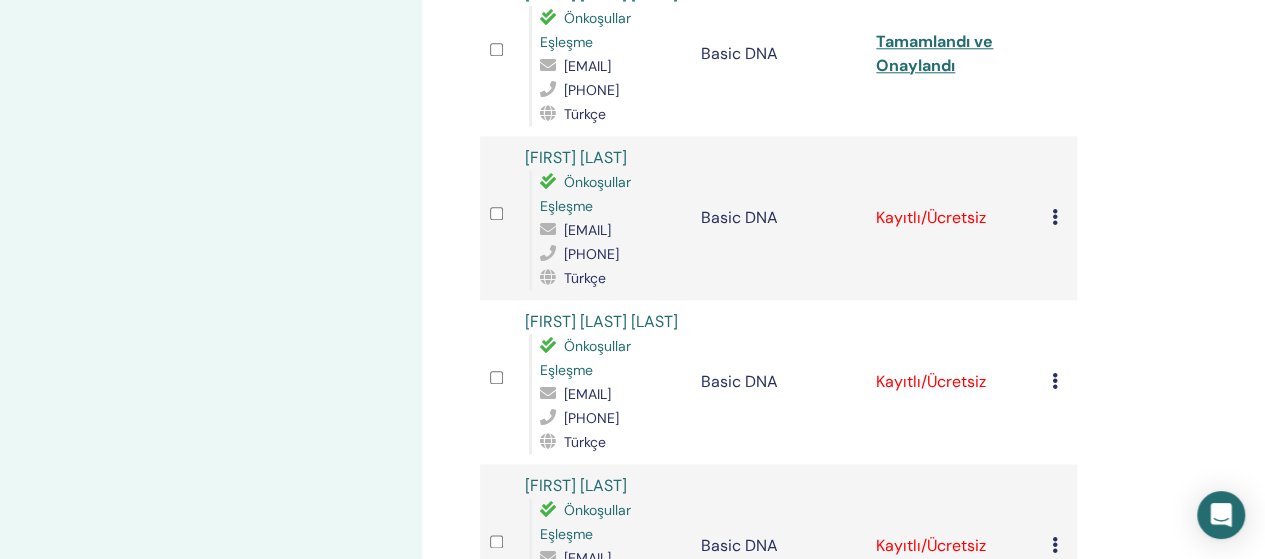 scroll, scrollTop: 1040, scrollLeft: 0, axis: vertical 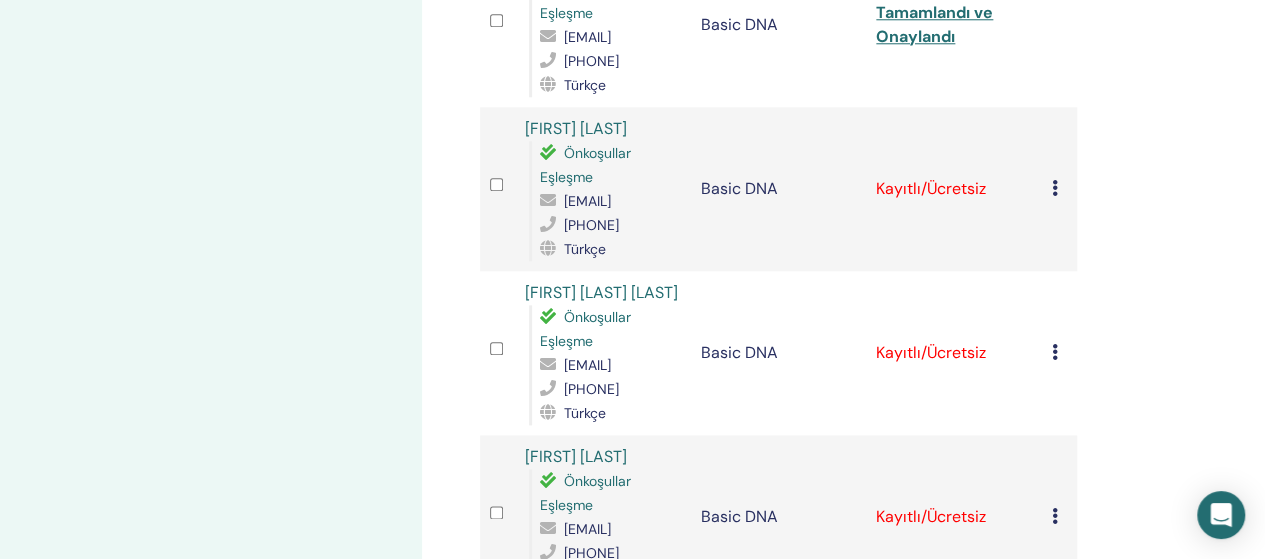 click at bounding box center [1055, 188] 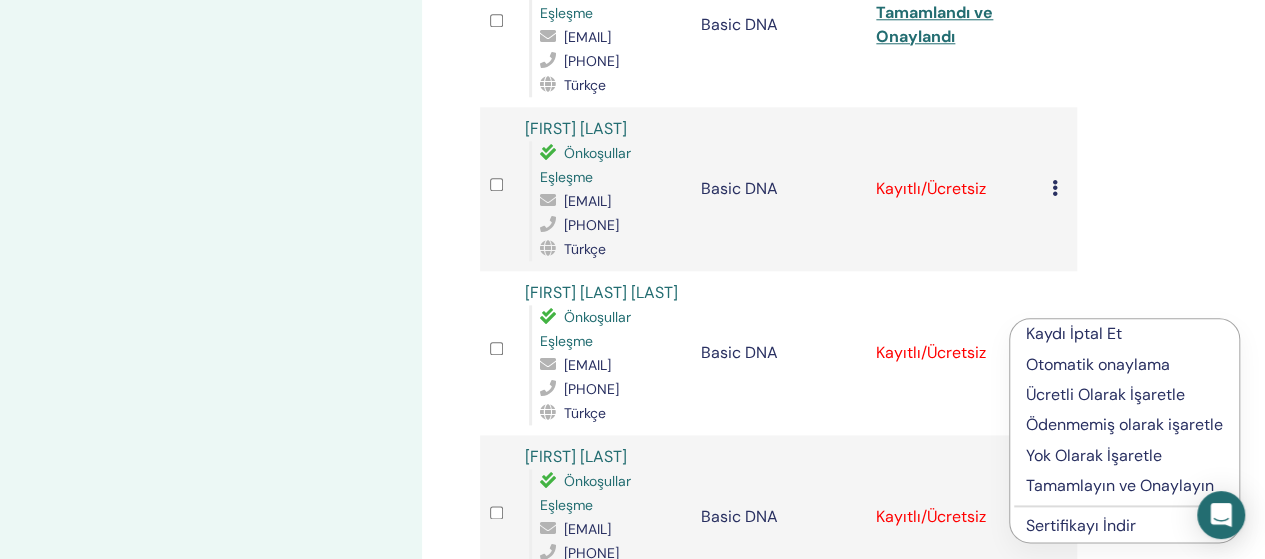 click on "Tamamlayın ve Onaylayın" at bounding box center (1124, 486) 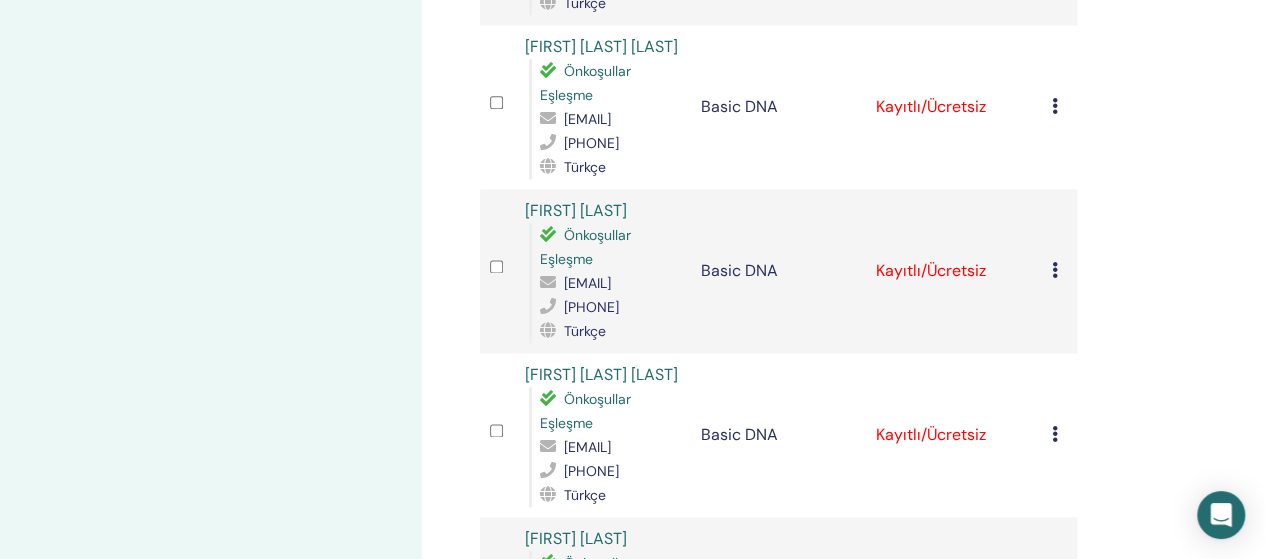 scroll, scrollTop: 1320, scrollLeft: 0, axis: vertical 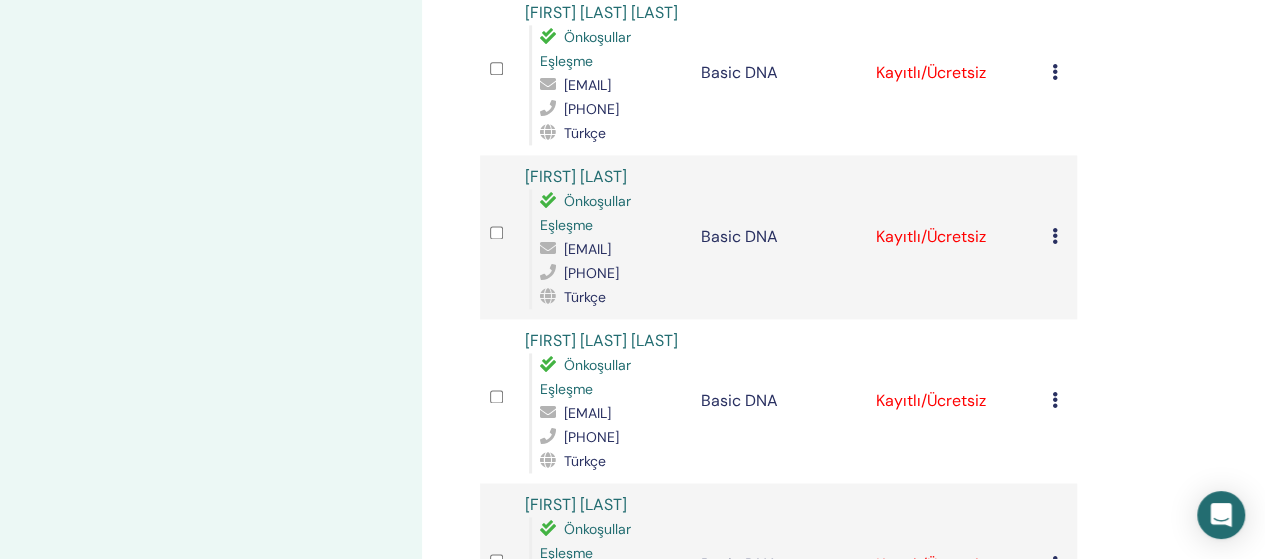 click at bounding box center [1055, 72] 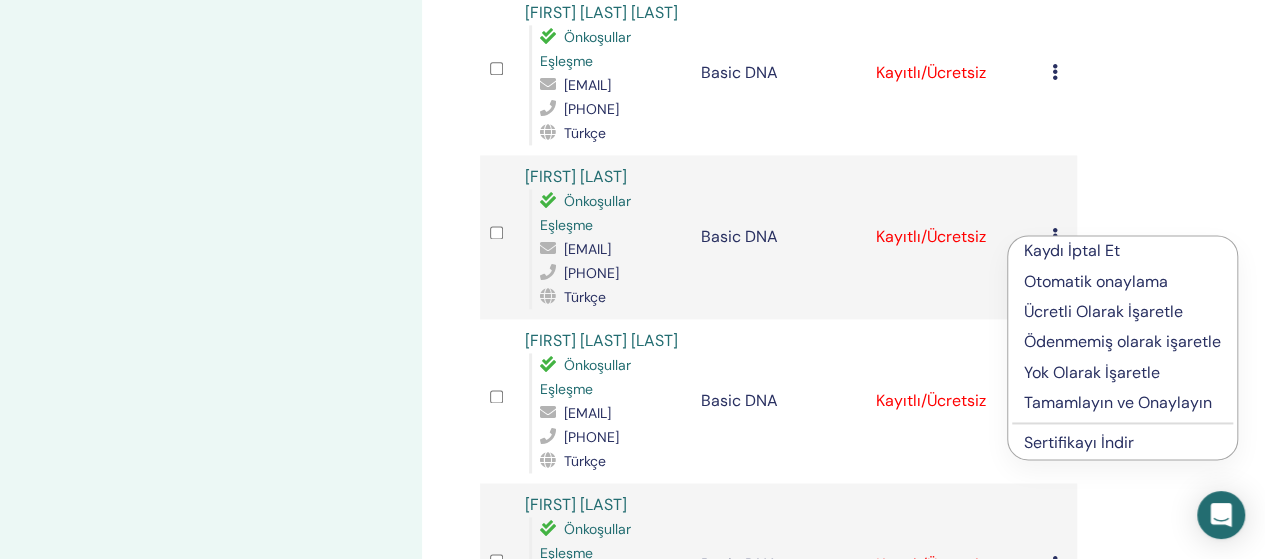 click on "Tamamlayın ve Onaylayın" at bounding box center (1122, 403) 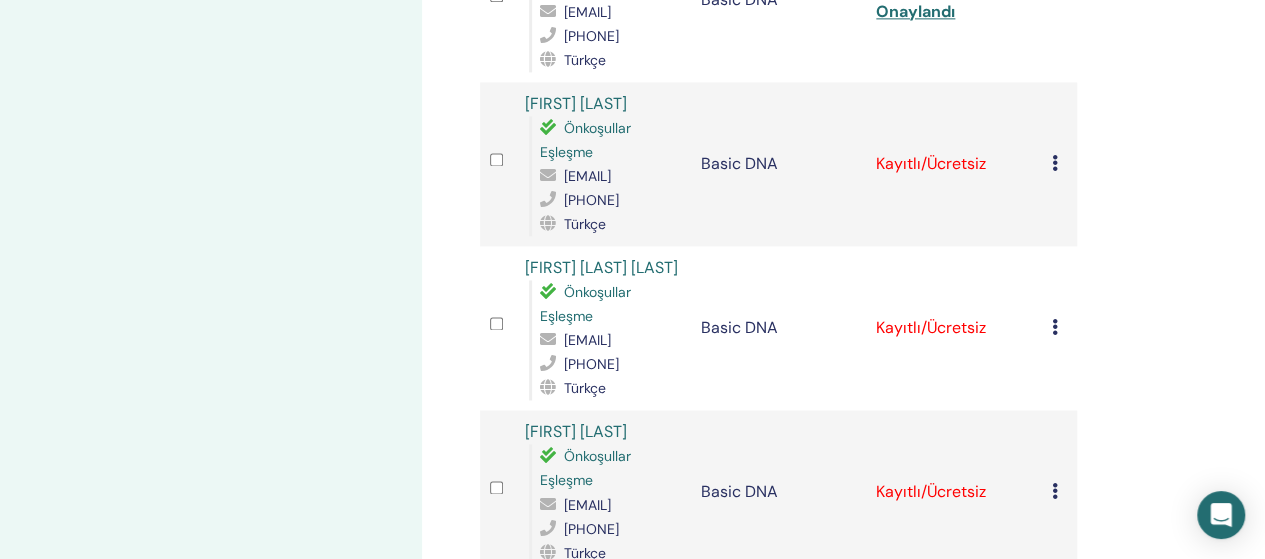 scroll, scrollTop: 1480, scrollLeft: 0, axis: vertical 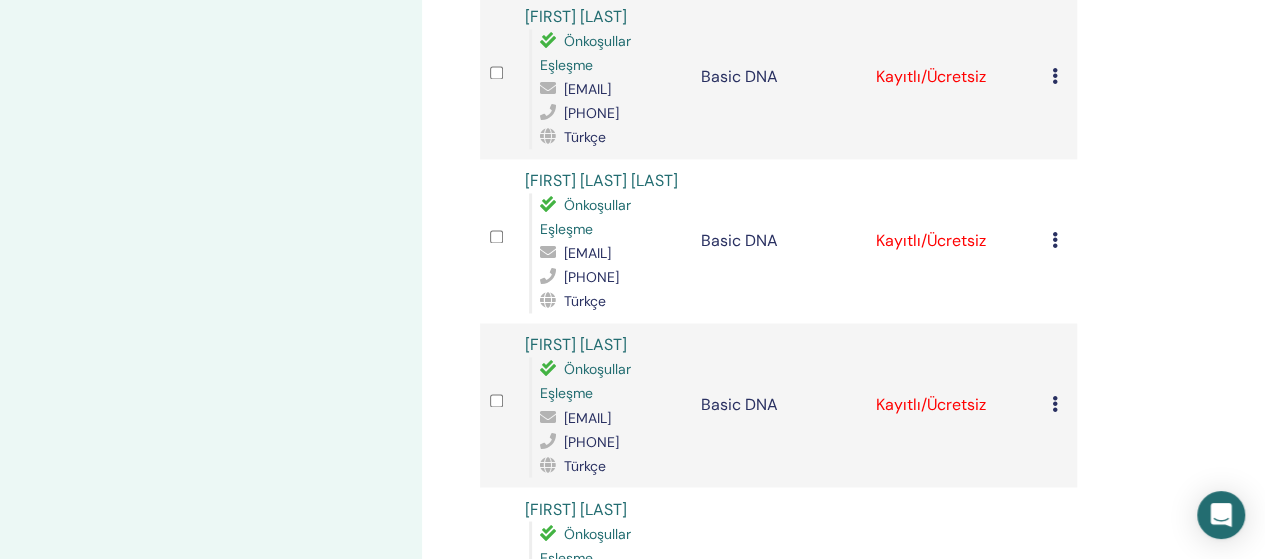click at bounding box center [1055, 76] 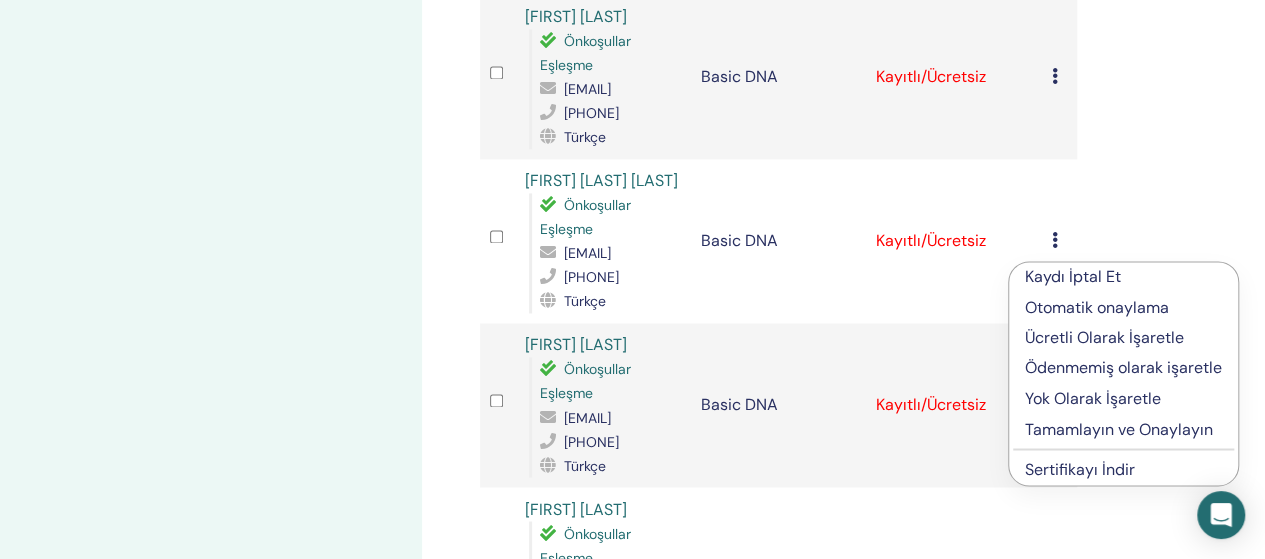 click on "Tamamlayın ve Onaylayın" at bounding box center [1123, 429] 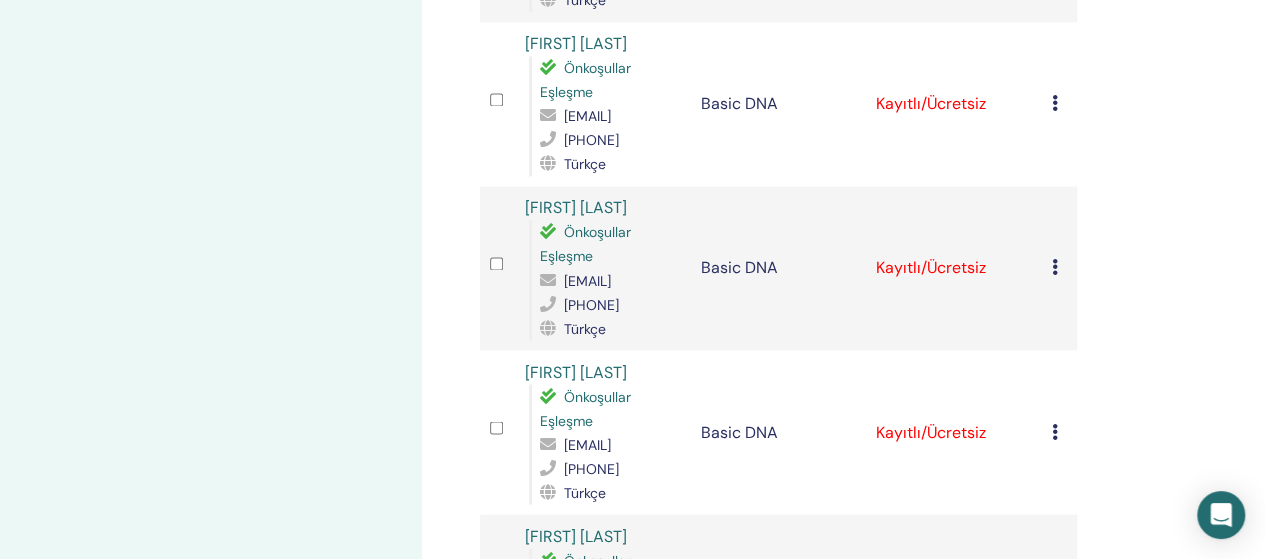 scroll, scrollTop: 1680, scrollLeft: 0, axis: vertical 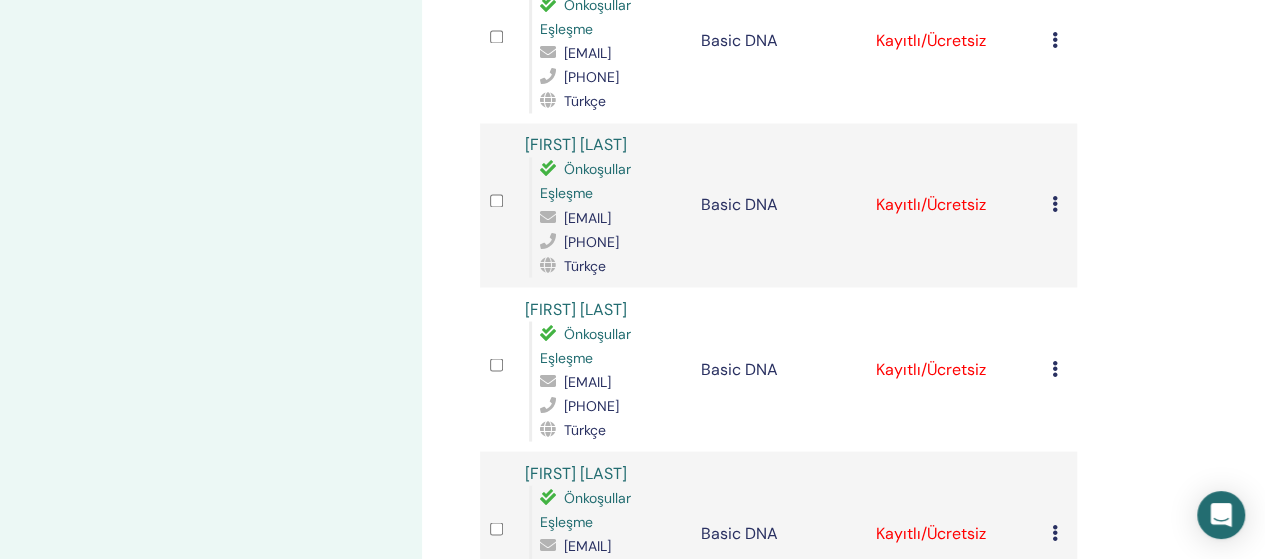 click at bounding box center (1055, 40) 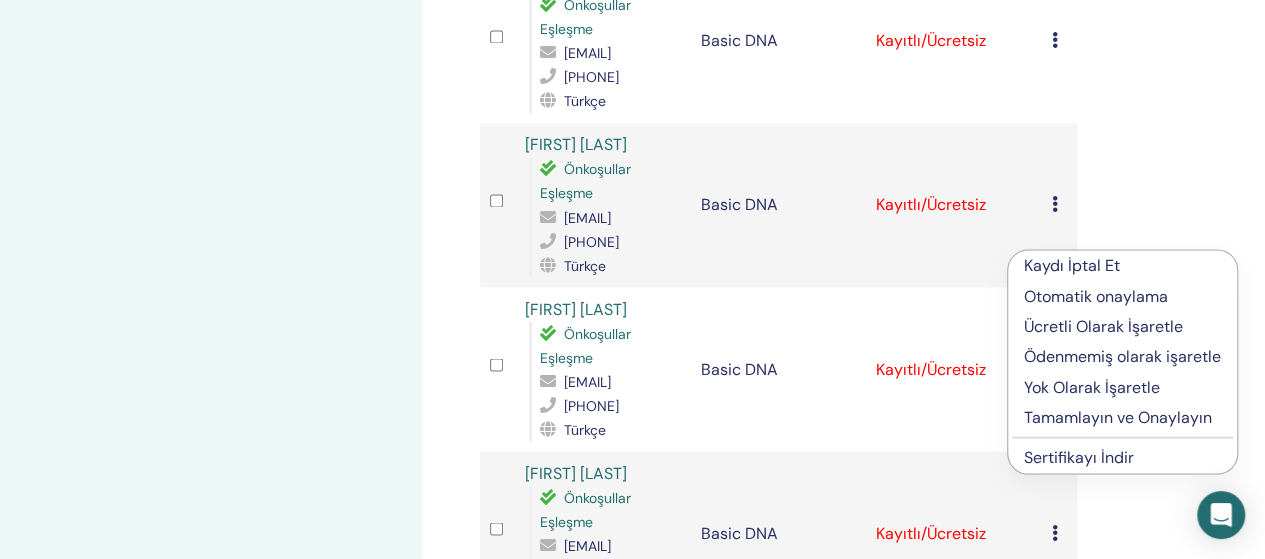 click on "Tamamlayın ve Onaylayın" at bounding box center (1122, 417) 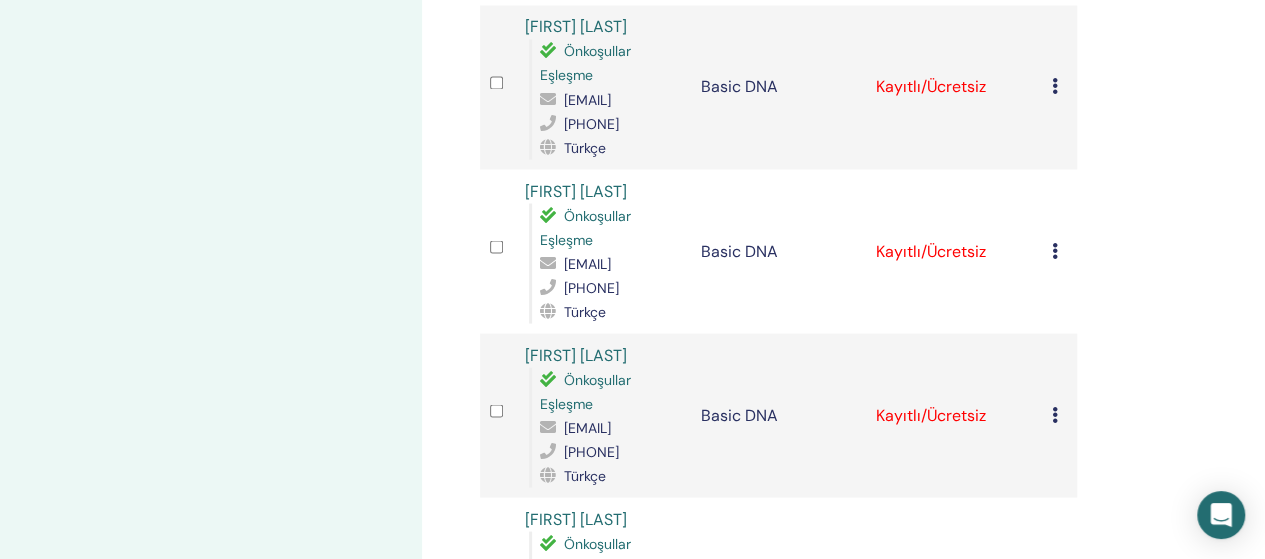 scroll, scrollTop: 1800, scrollLeft: 0, axis: vertical 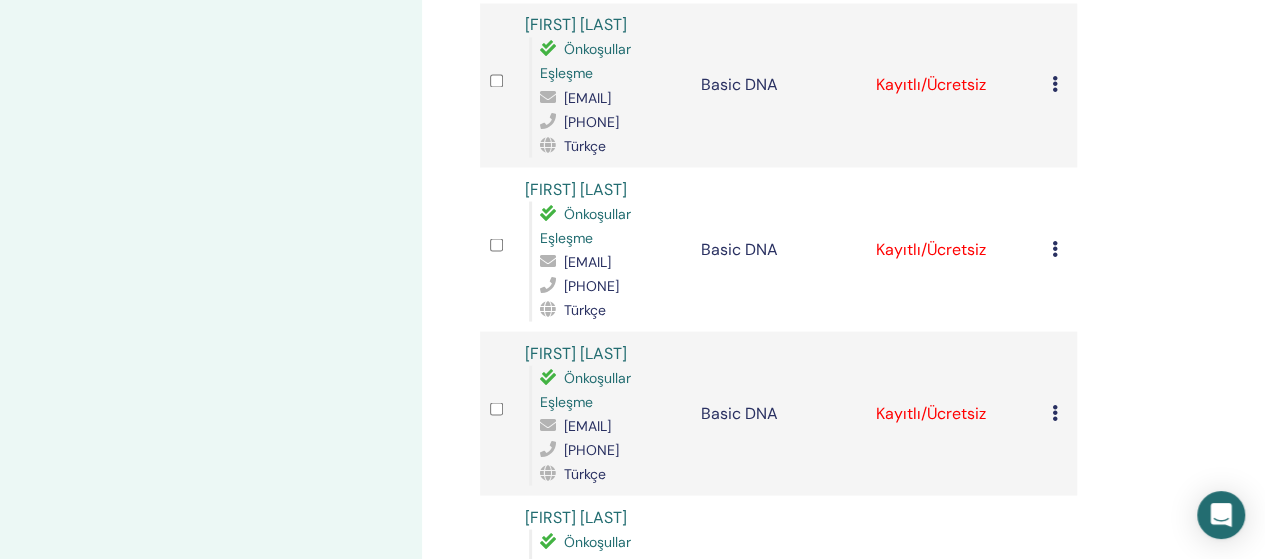 click at bounding box center [1055, 84] 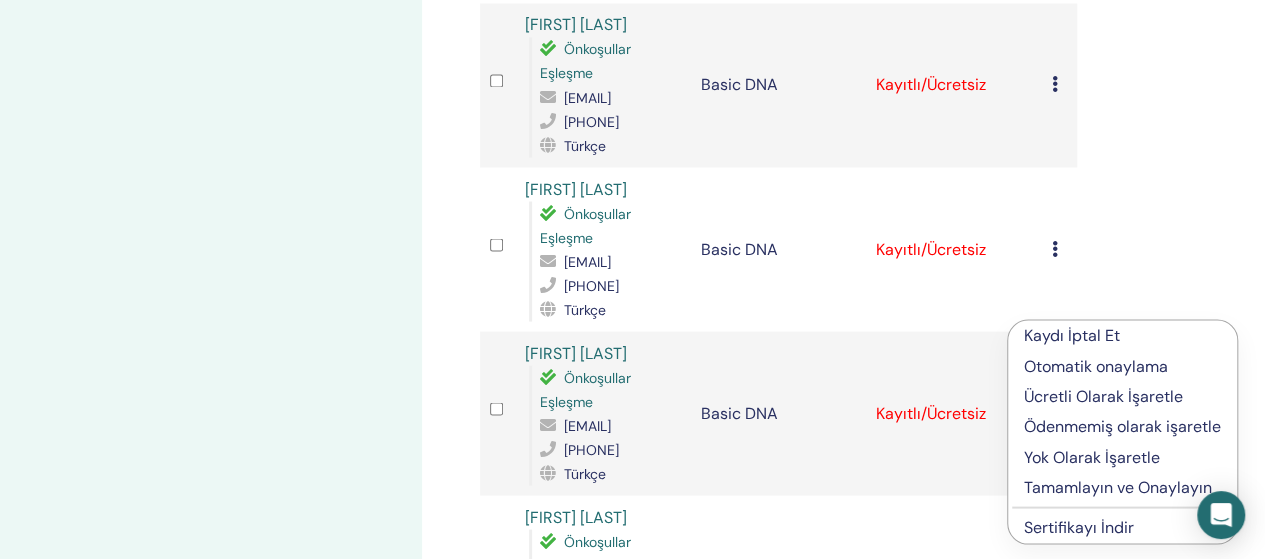 click on "Tamamlayın ve Onaylayın" at bounding box center (1122, 487) 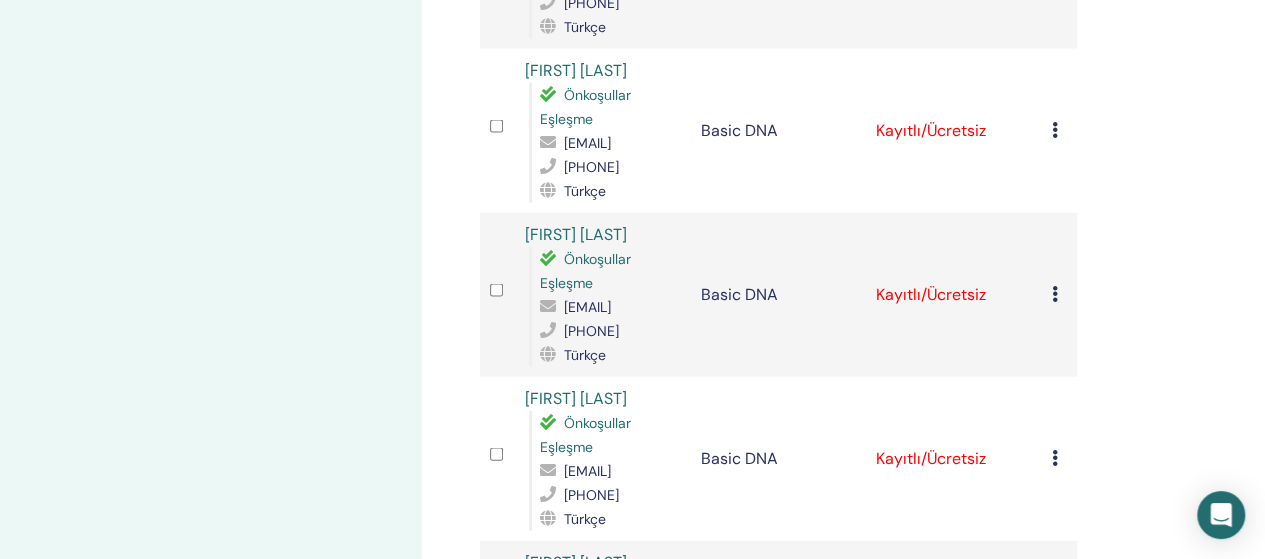scroll, scrollTop: 1920, scrollLeft: 0, axis: vertical 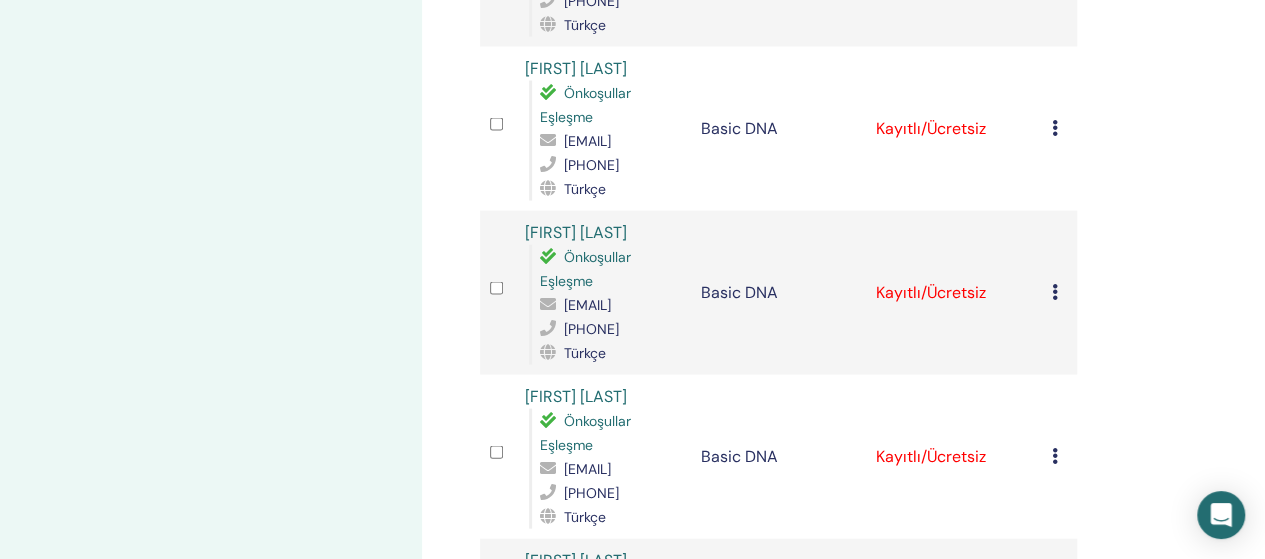 click on "Kaydı İptal Et Otomatik onaylama Ücretli Olarak İşaretle Ödenmemiş olarak işaretle Yok Olarak İşaretle Tamamlayın ve Onaylayın Sertifikayı İndir" at bounding box center (1059, 129) 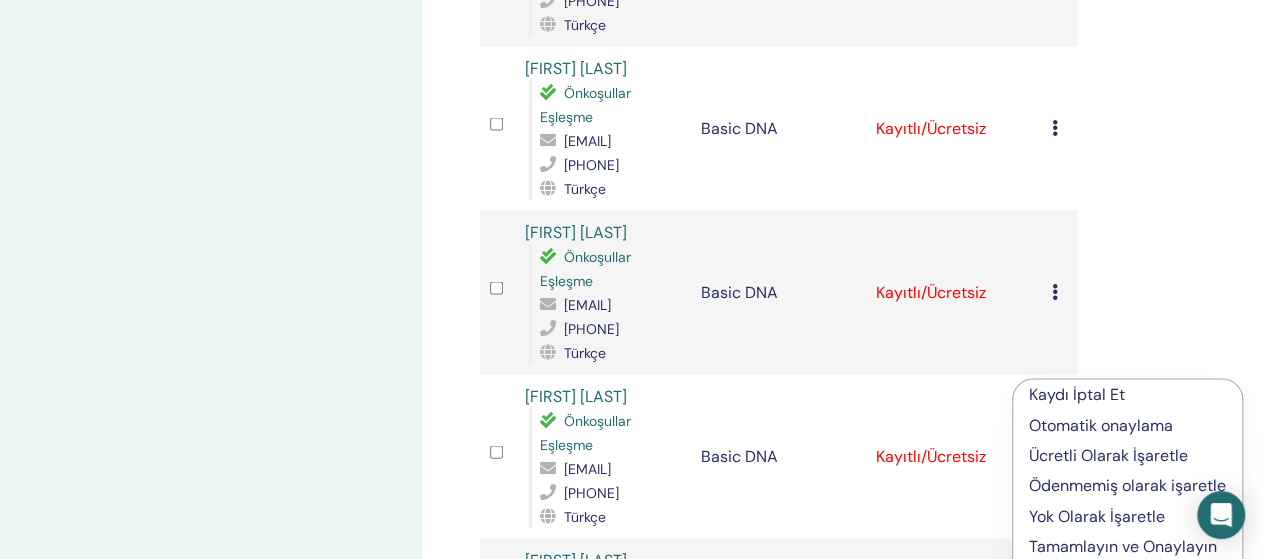 click on "Tamamlayın ve Onaylayın" at bounding box center [1127, 547] 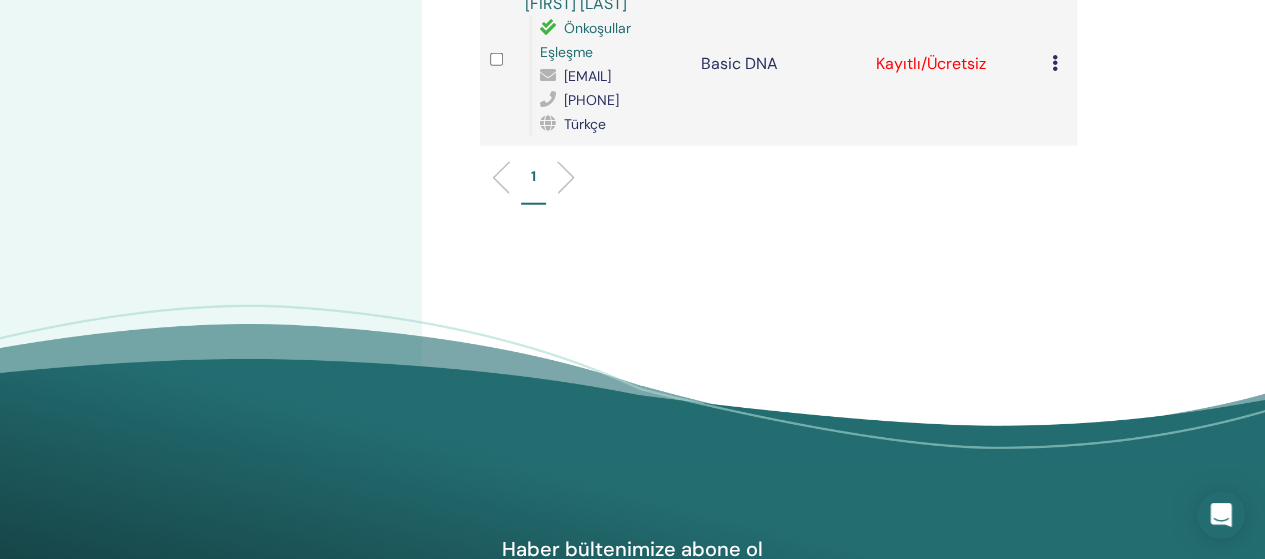 scroll, scrollTop: 2480, scrollLeft: 0, axis: vertical 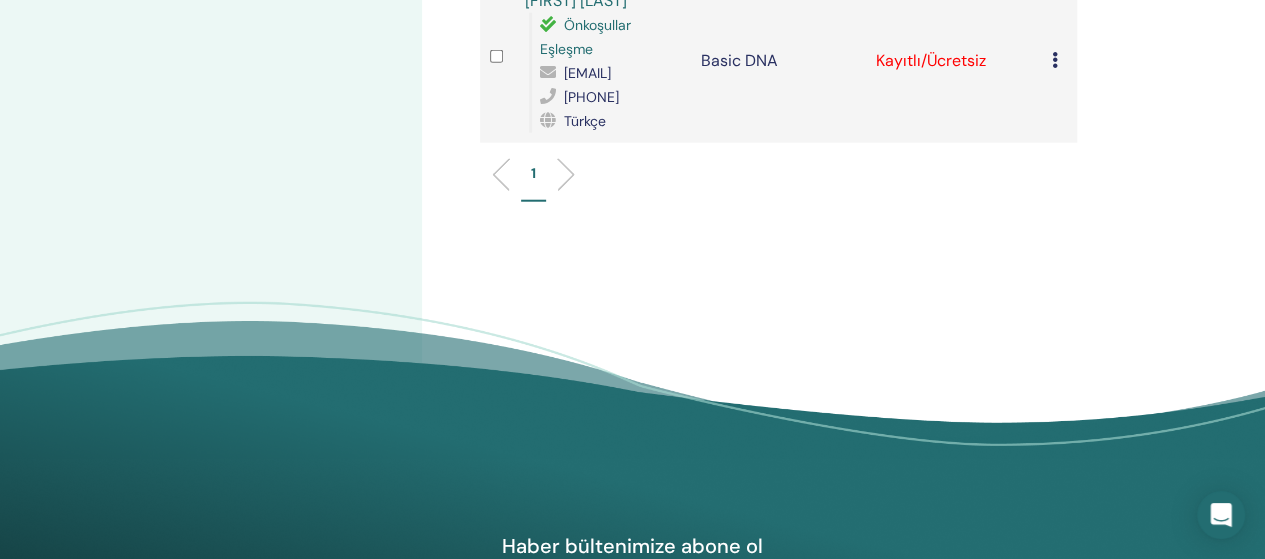 click on "Kaydı İptal Et Otomatik onaylama Ücretli Olarak İşaretle Ödenmemiş olarak işaretle Yok Olarak İşaretle Tamamlayın ve Onaylayın Sertifikayı İndir" at bounding box center [1059, -267] 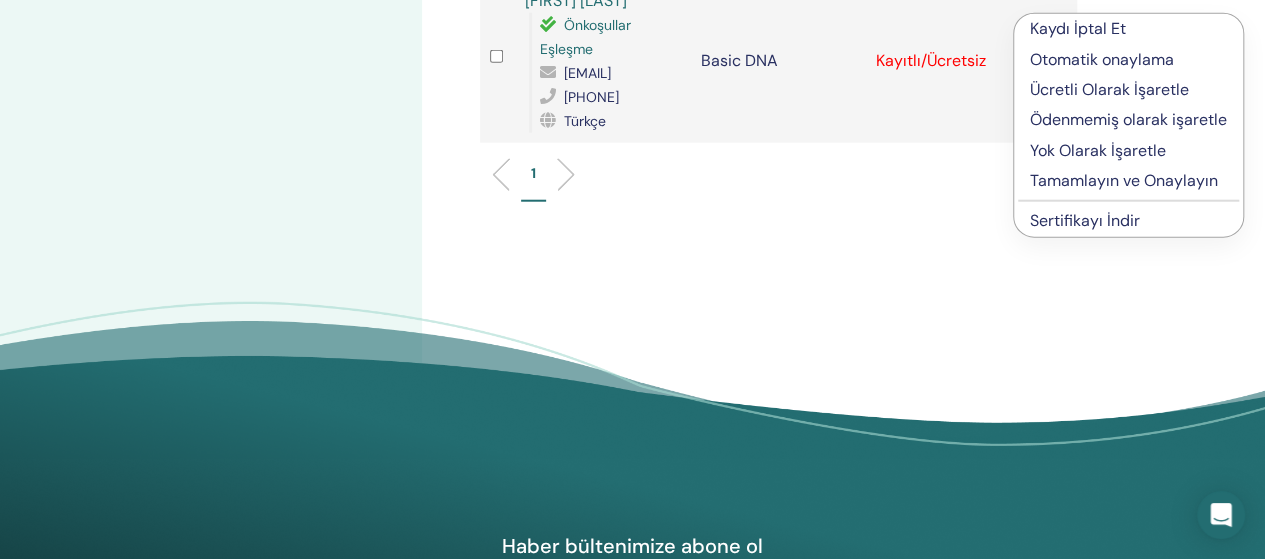 click on "Tamamlayın ve Onaylayın" at bounding box center [1128, 181] 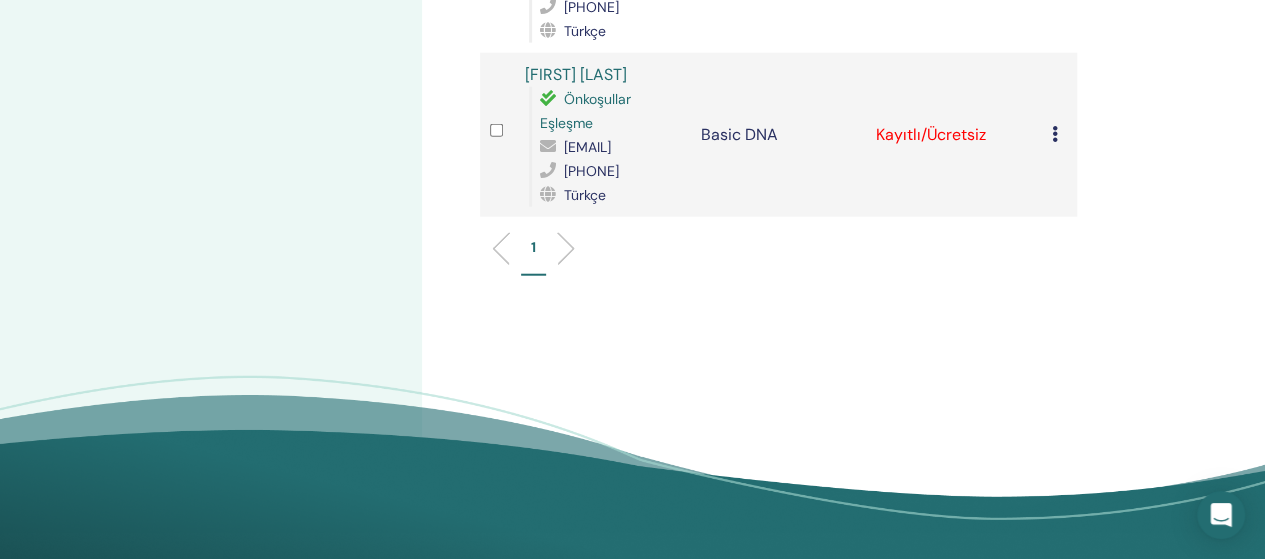 scroll, scrollTop: 2480, scrollLeft: 0, axis: vertical 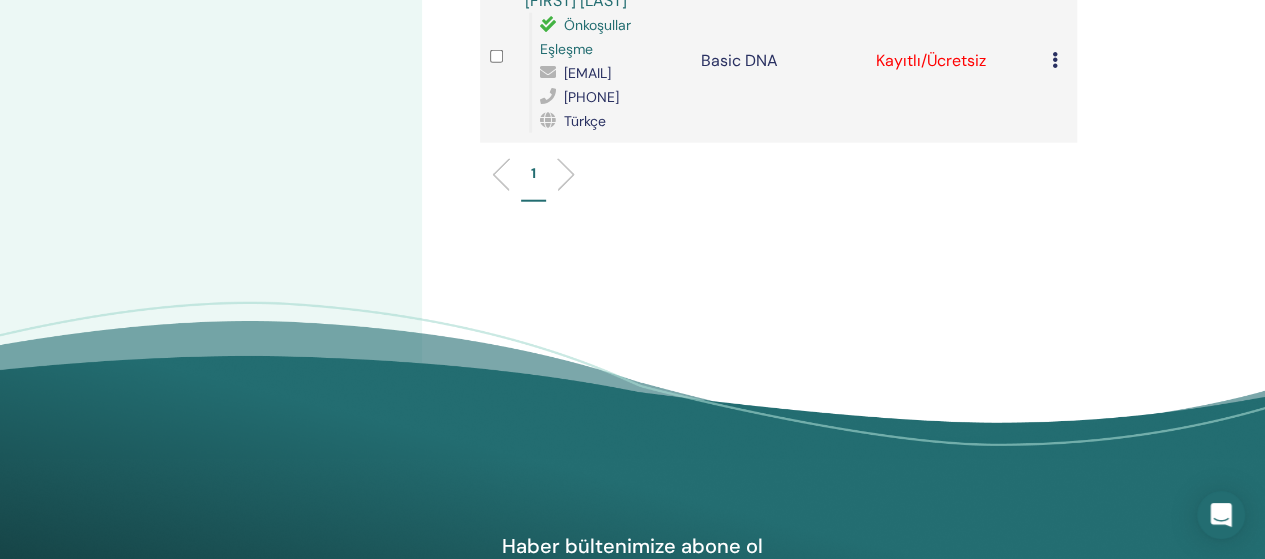 click at bounding box center (1055, -104) 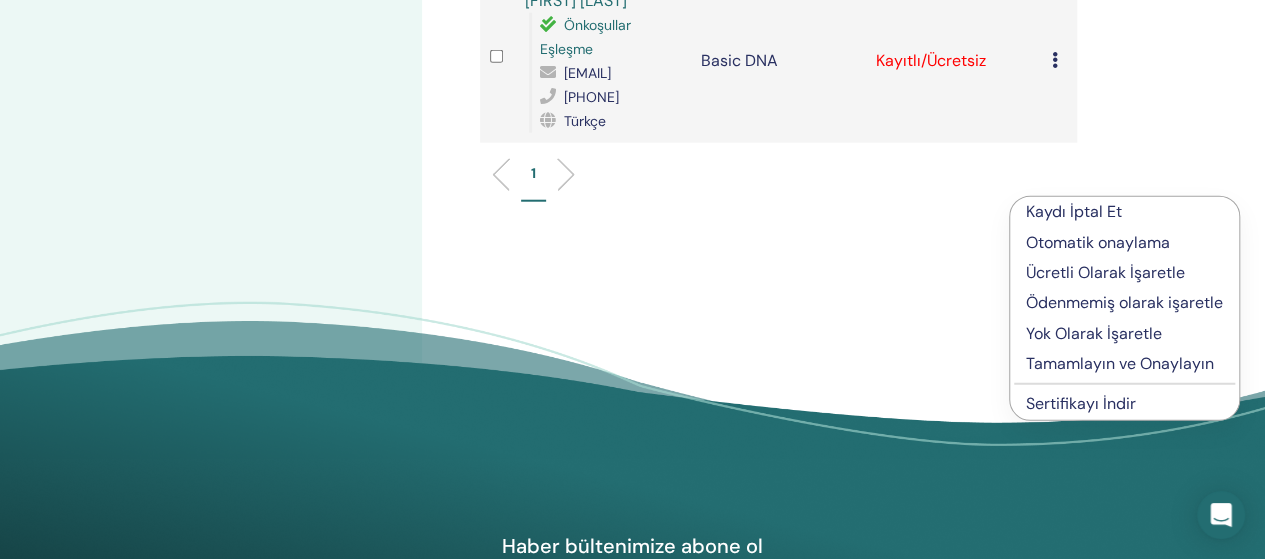 click on "Tamamlayın ve Onaylayın" at bounding box center (1124, 364) 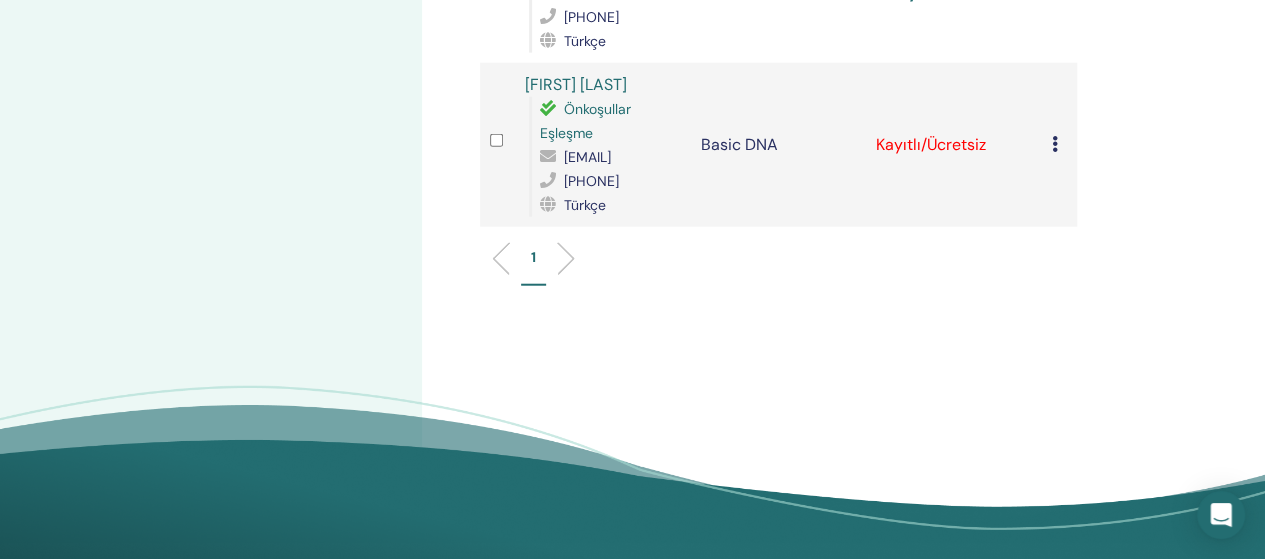 scroll, scrollTop: 2440, scrollLeft: 0, axis: vertical 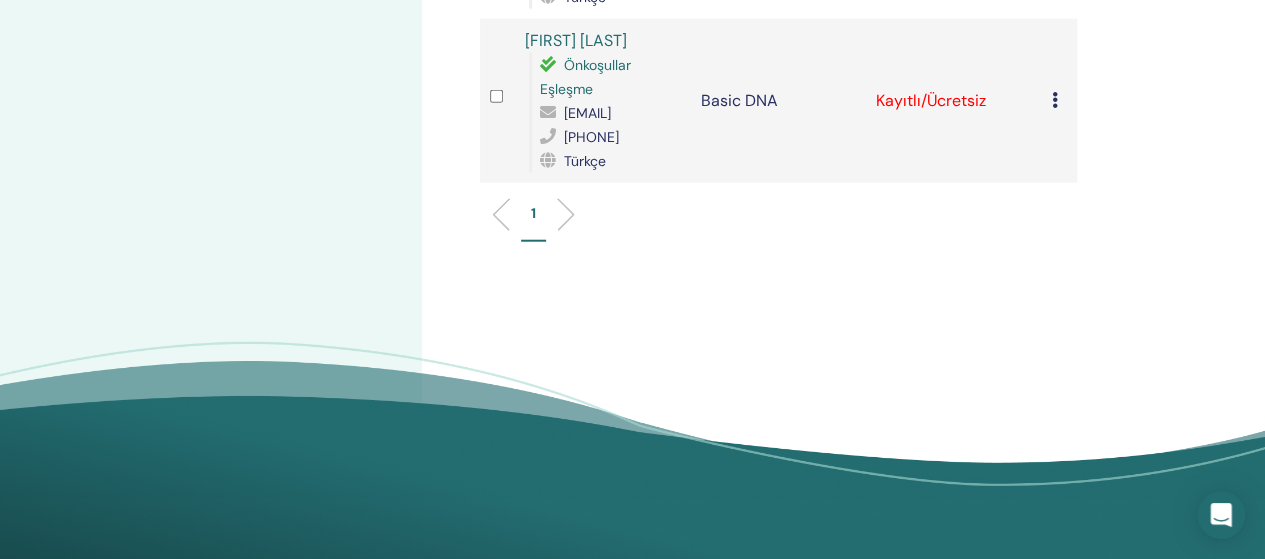 click at bounding box center [1055, 100] 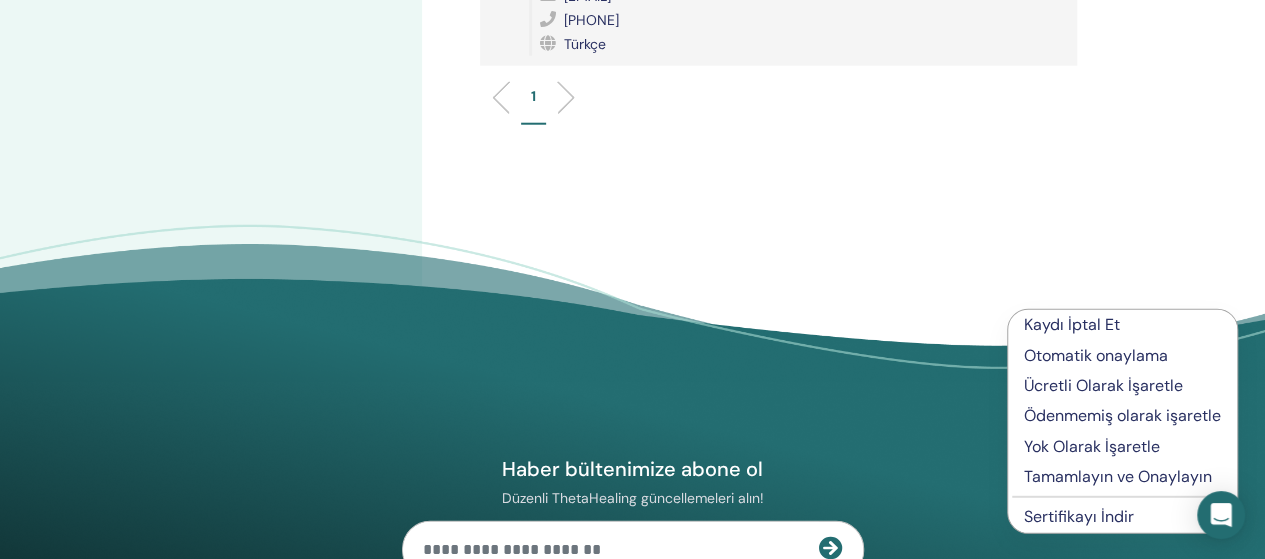 scroll, scrollTop: 2560, scrollLeft: 0, axis: vertical 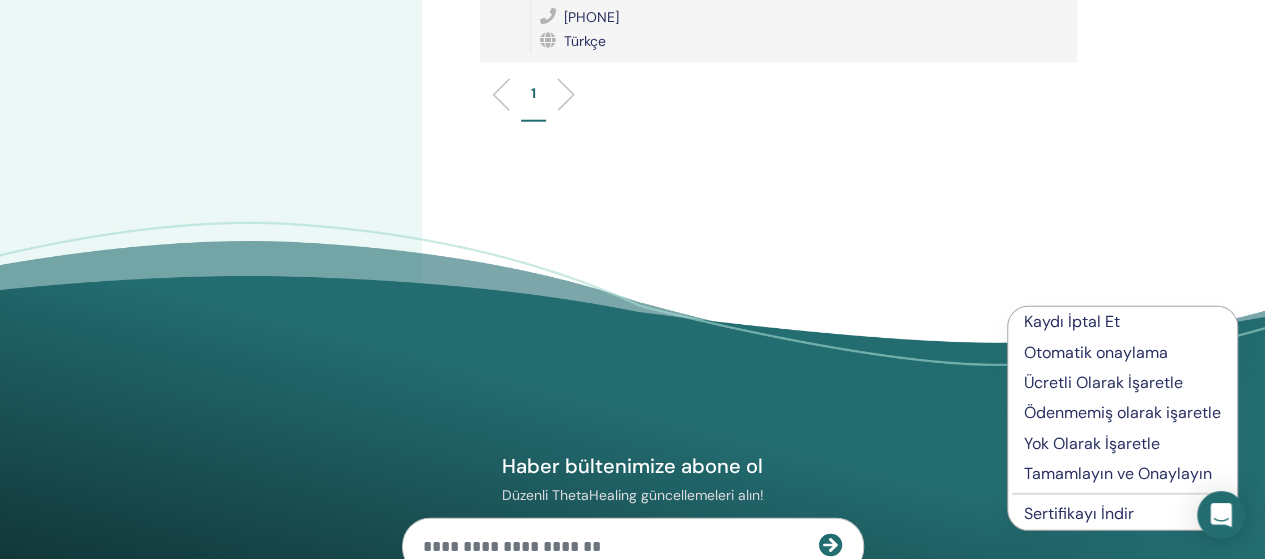 click on "Tamamlayın ve Onaylayın" at bounding box center [1122, 474] 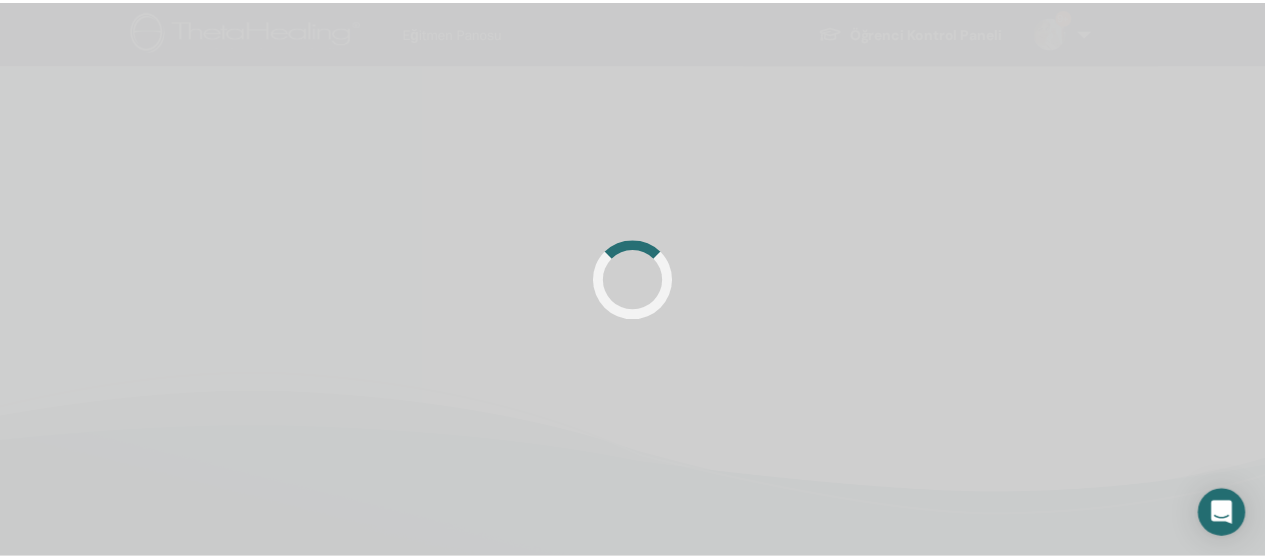 scroll, scrollTop: 0, scrollLeft: 0, axis: both 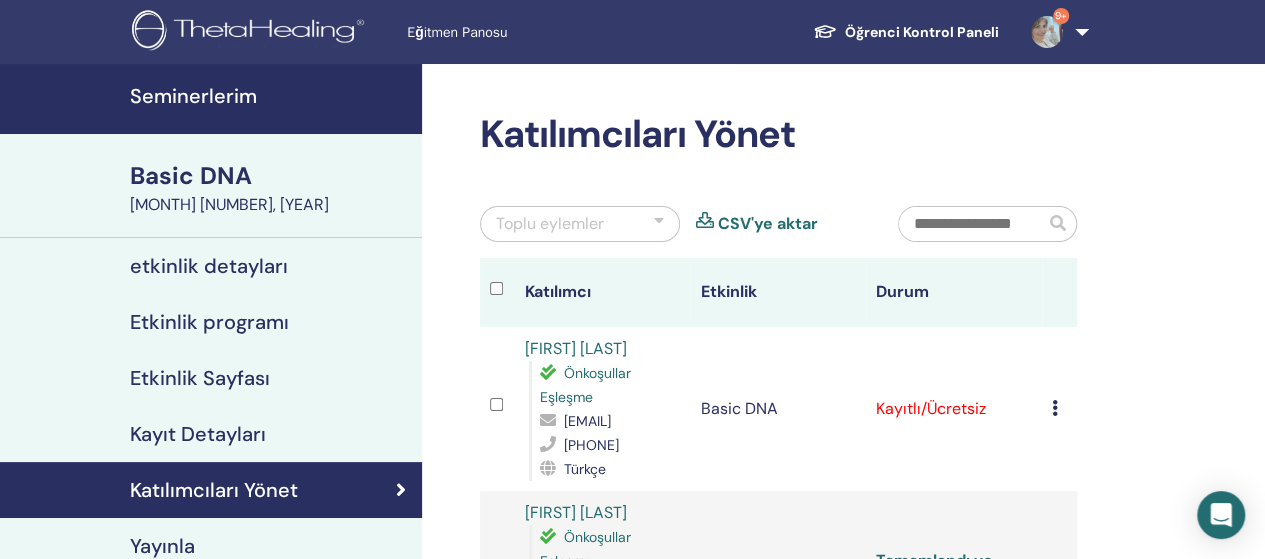 click at bounding box center (1055, 408) 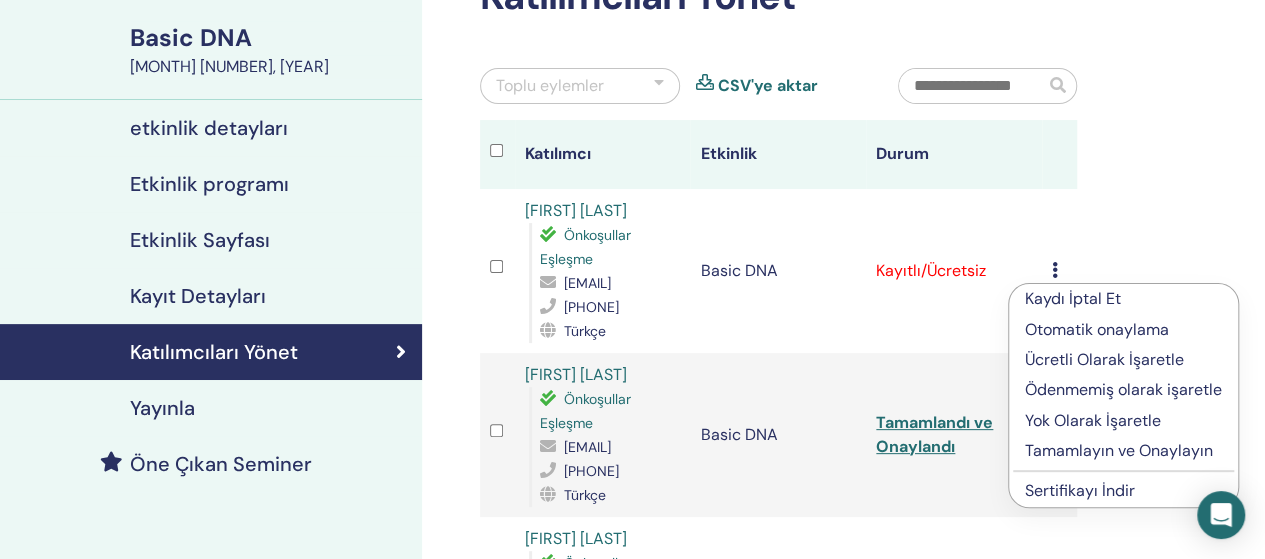 scroll, scrollTop: 178, scrollLeft: 0, axis: vertical 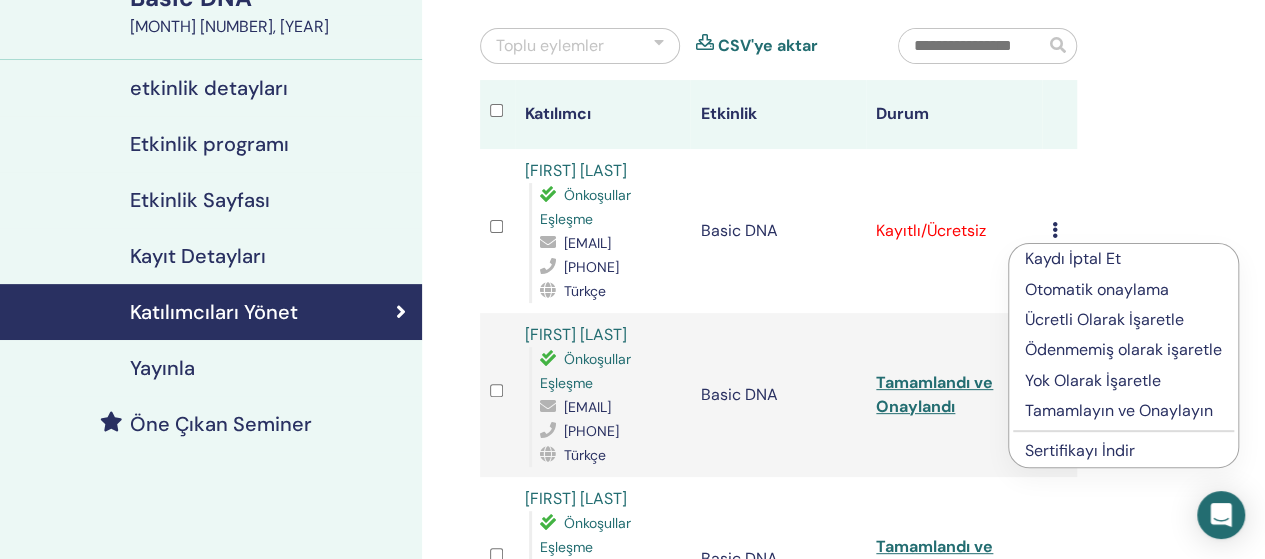 click on "Tamamlayın ve Onaylayın" at bounding box center (1123, 411) 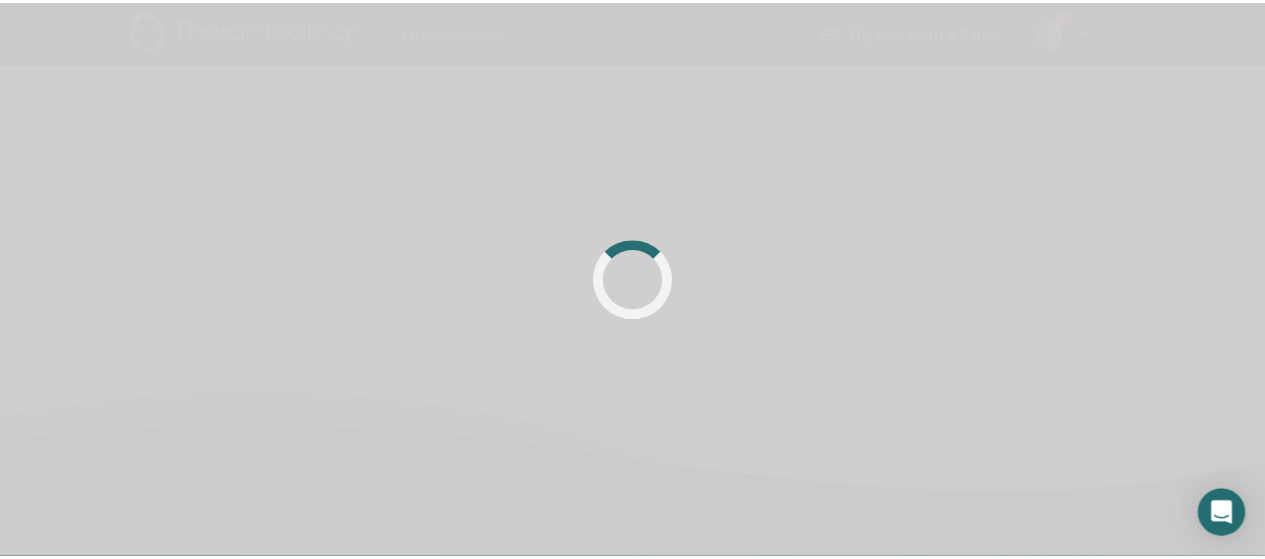 scroll, scrollTop: 0, scrollLeft: 0, axis: both 